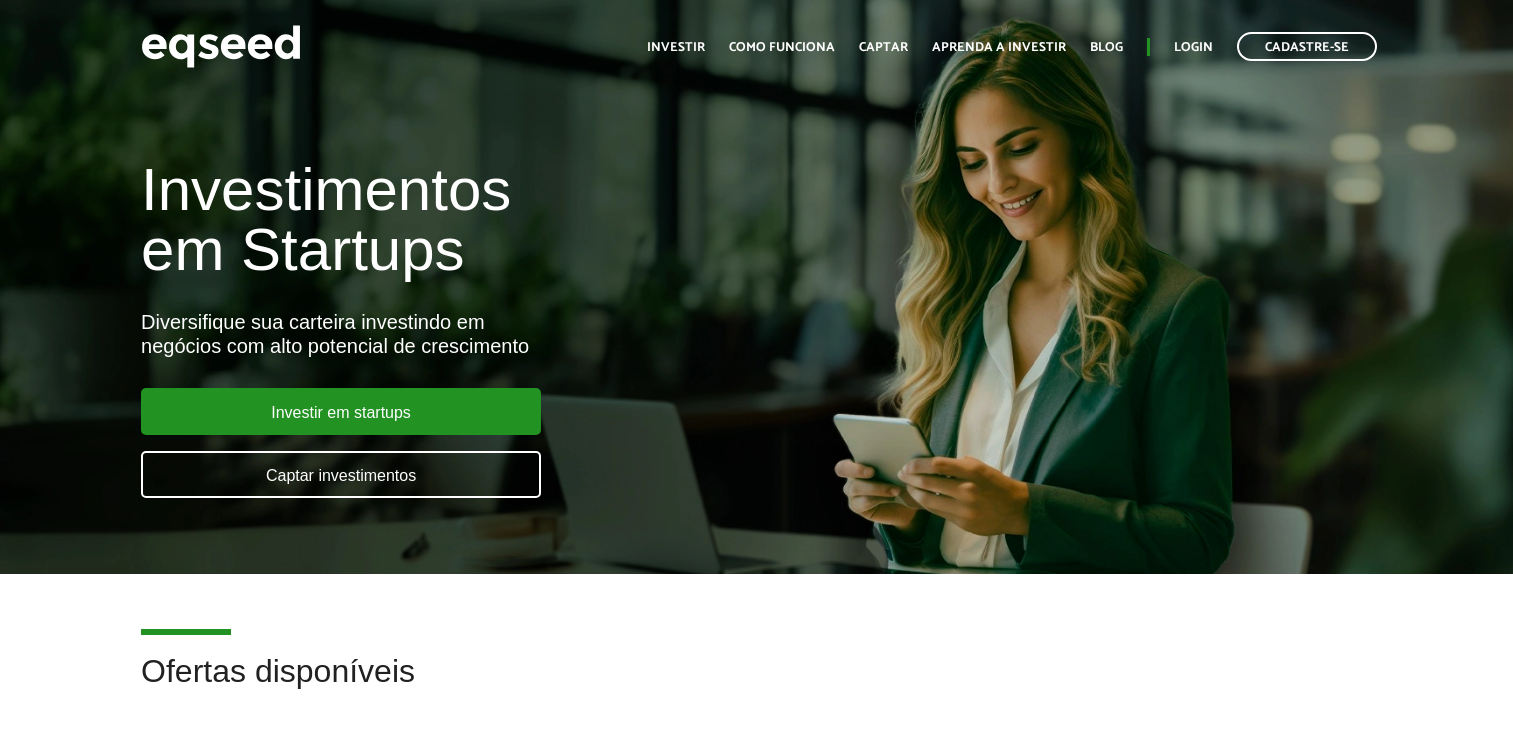scroll, scrollTop: 0, scrollLeft: 0, axis: both 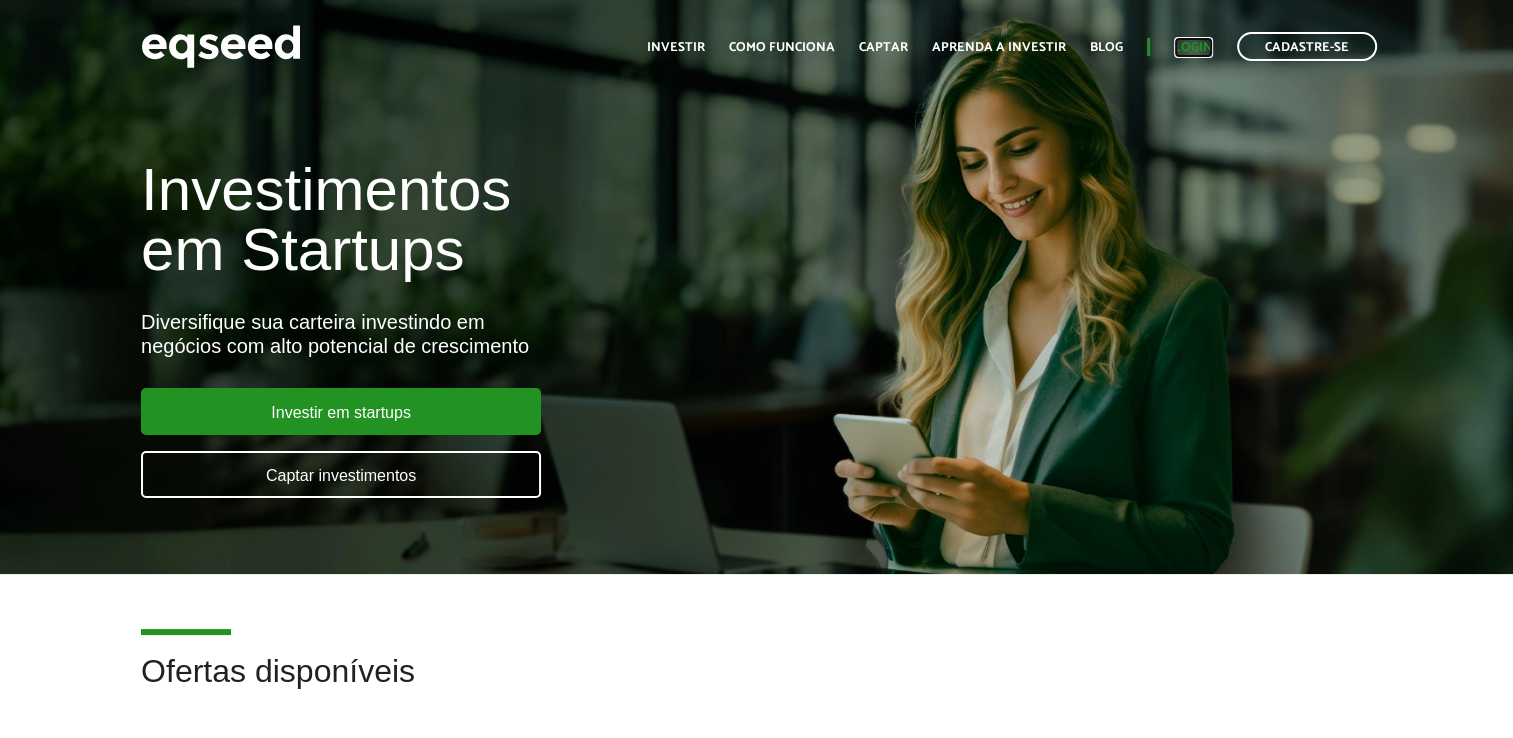 click on "Login" at bounding box center [1193, 47] 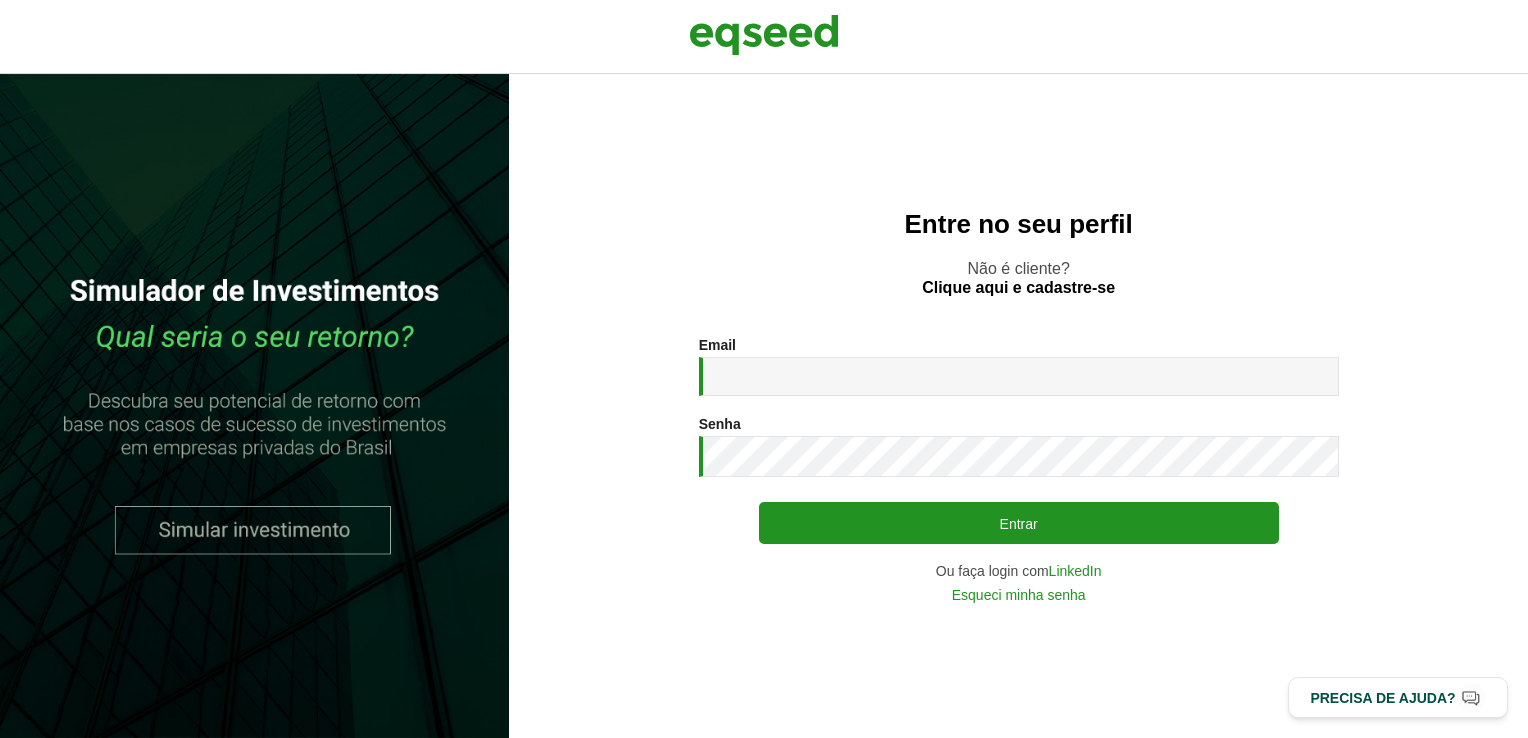 scroll, scrollTop: 0, scrollLeft: 0, axis: both 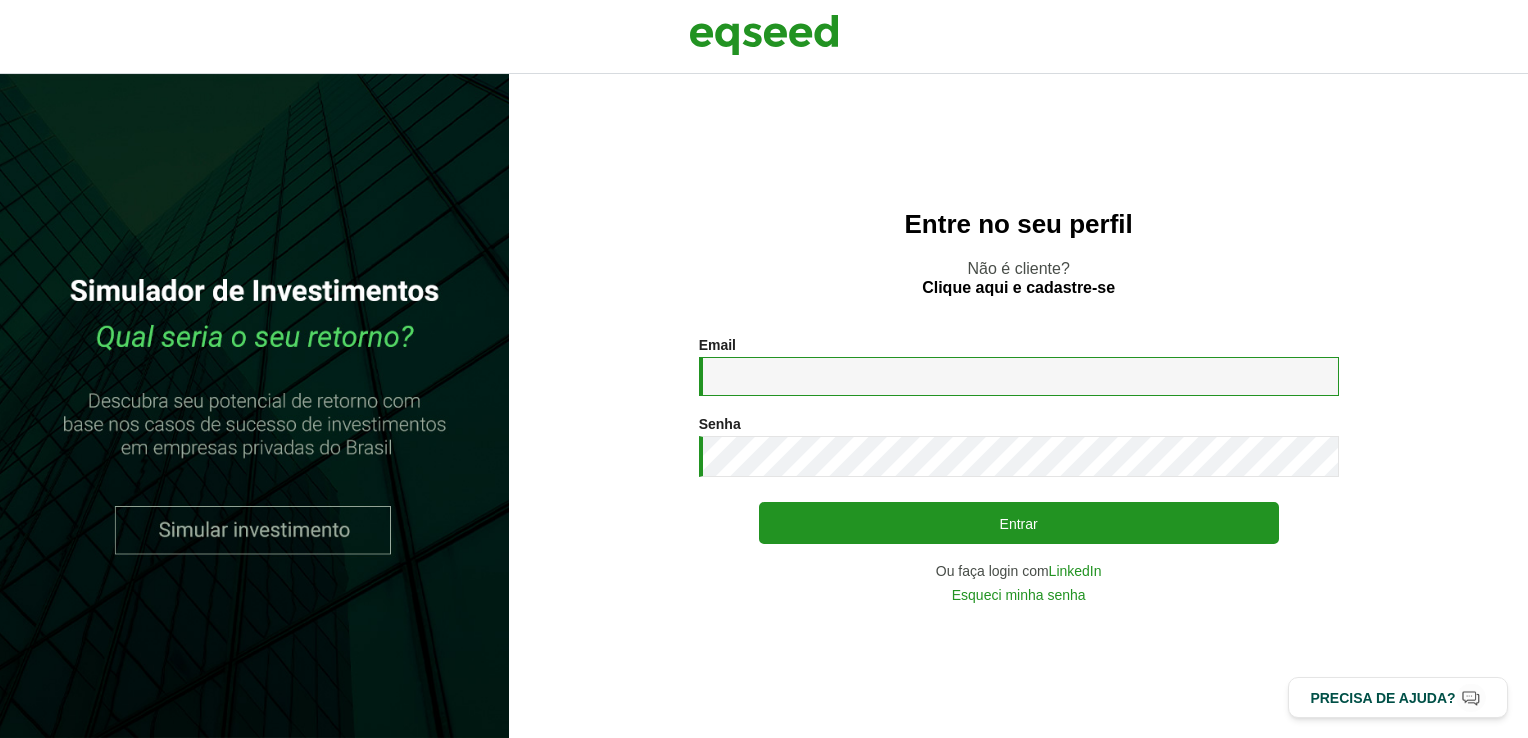 click on "Email  *" at bounding box center [1019, 376] 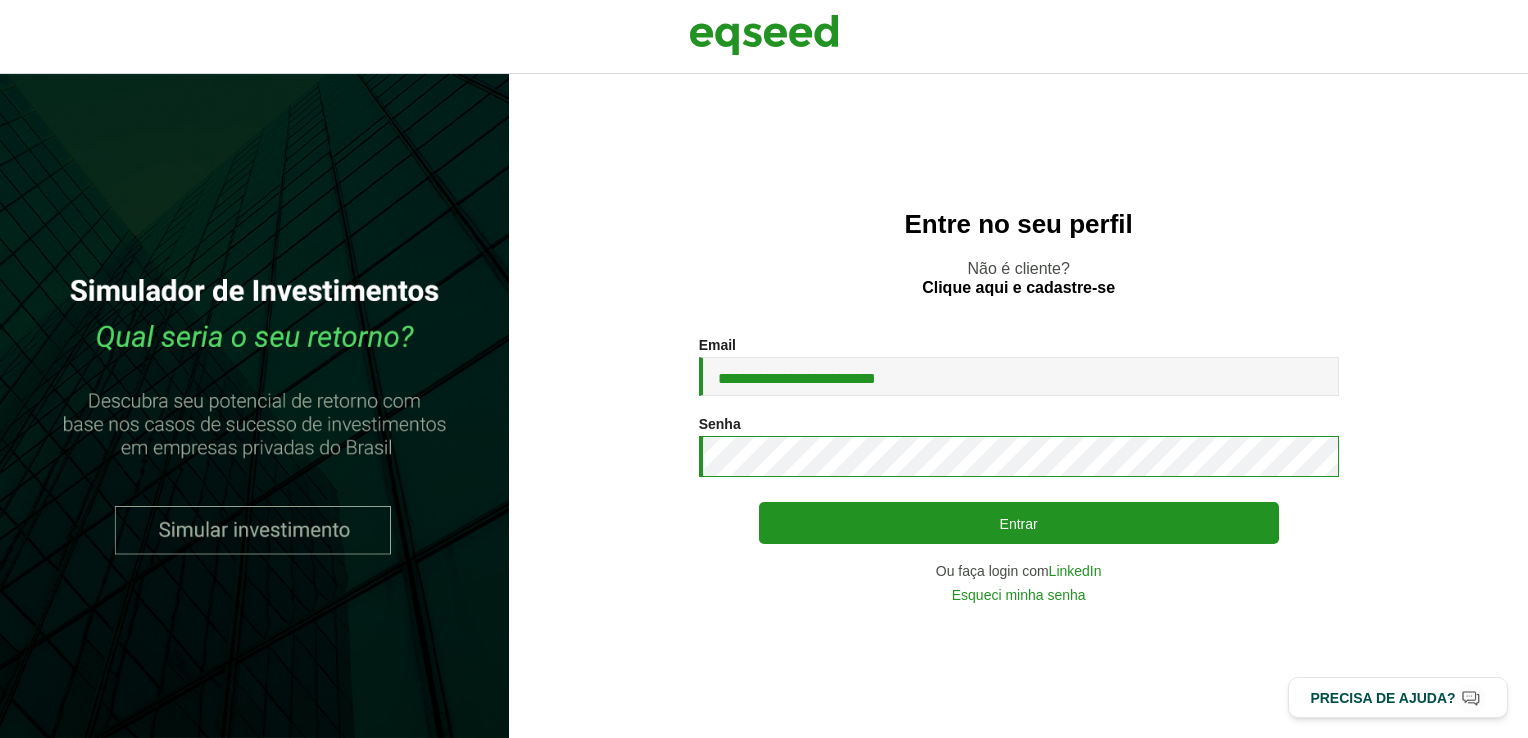 click on "Entrar" at bounding box center [1019, 523] 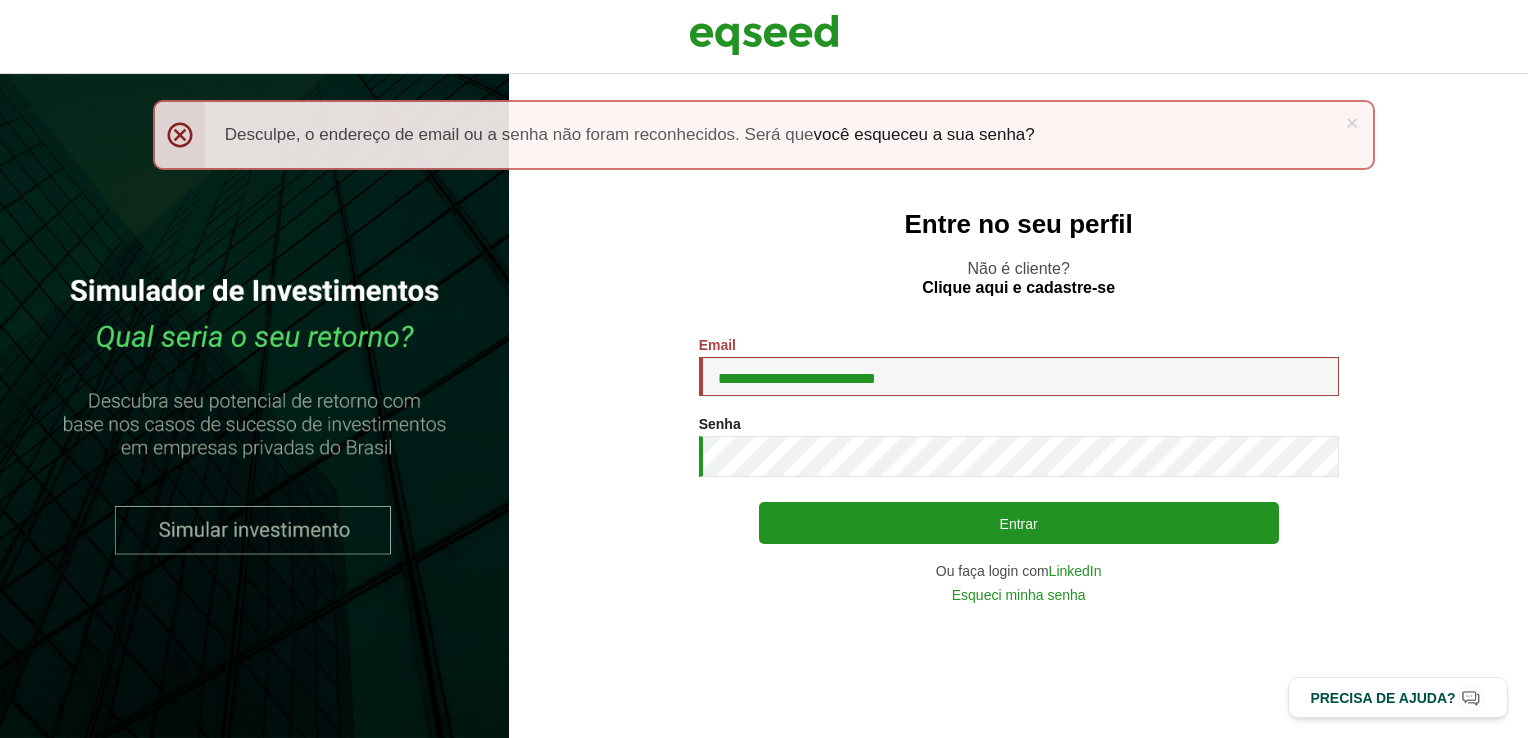 scroll, scrollTop: 0, scrollLeft: 0, axis: both 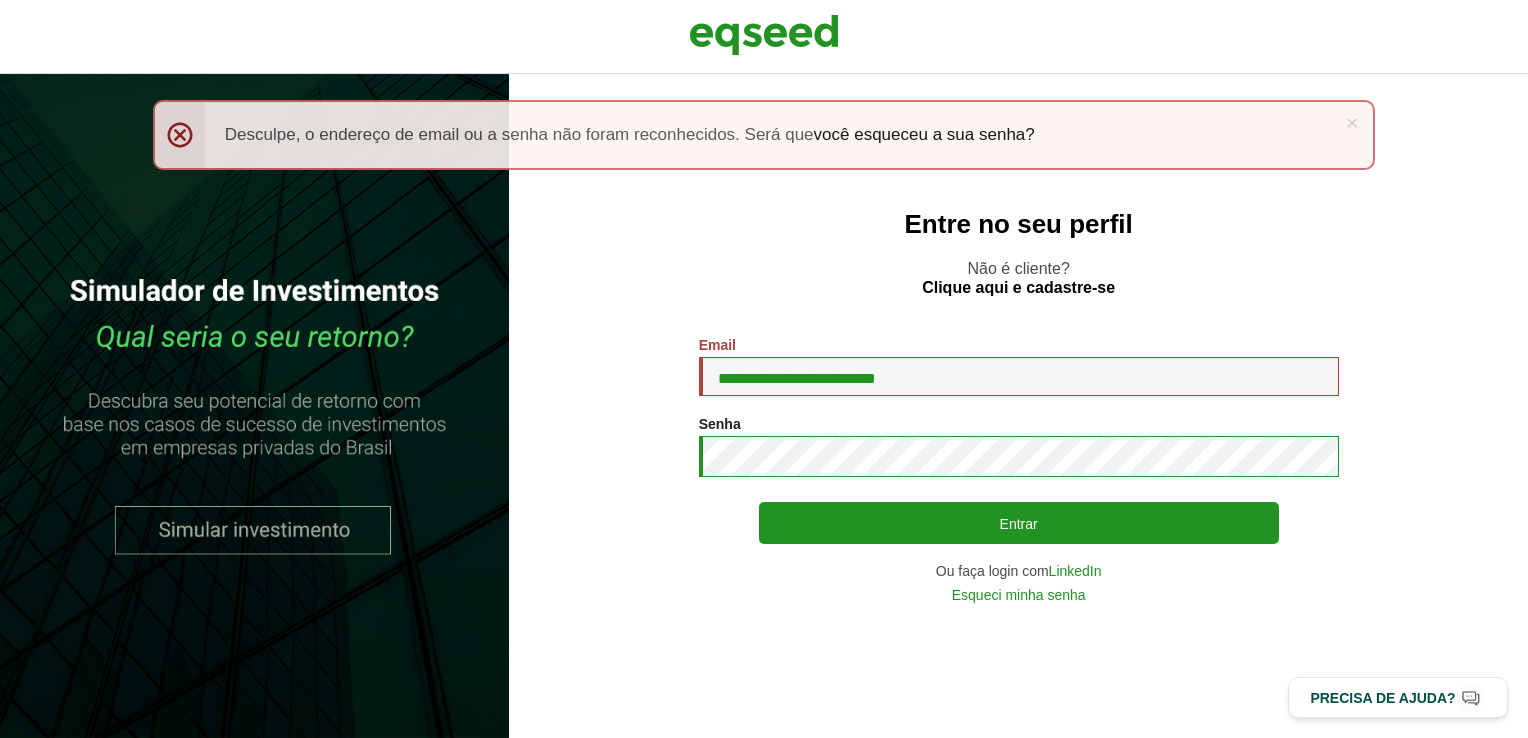 click on "Entrar" at bounding box center (1019, 523) 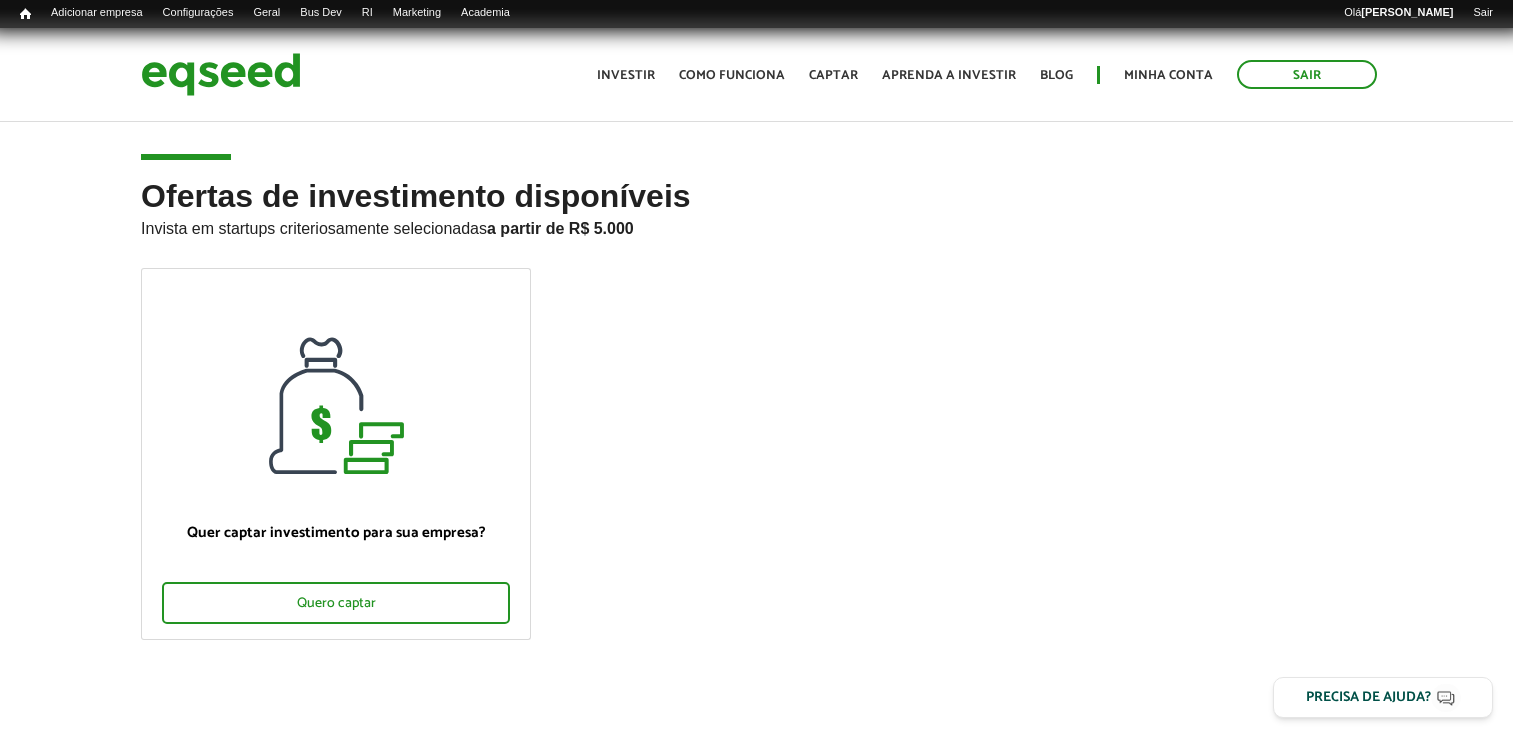 scroll, scrollTop: 0, scrollLeft: 0, axis: both 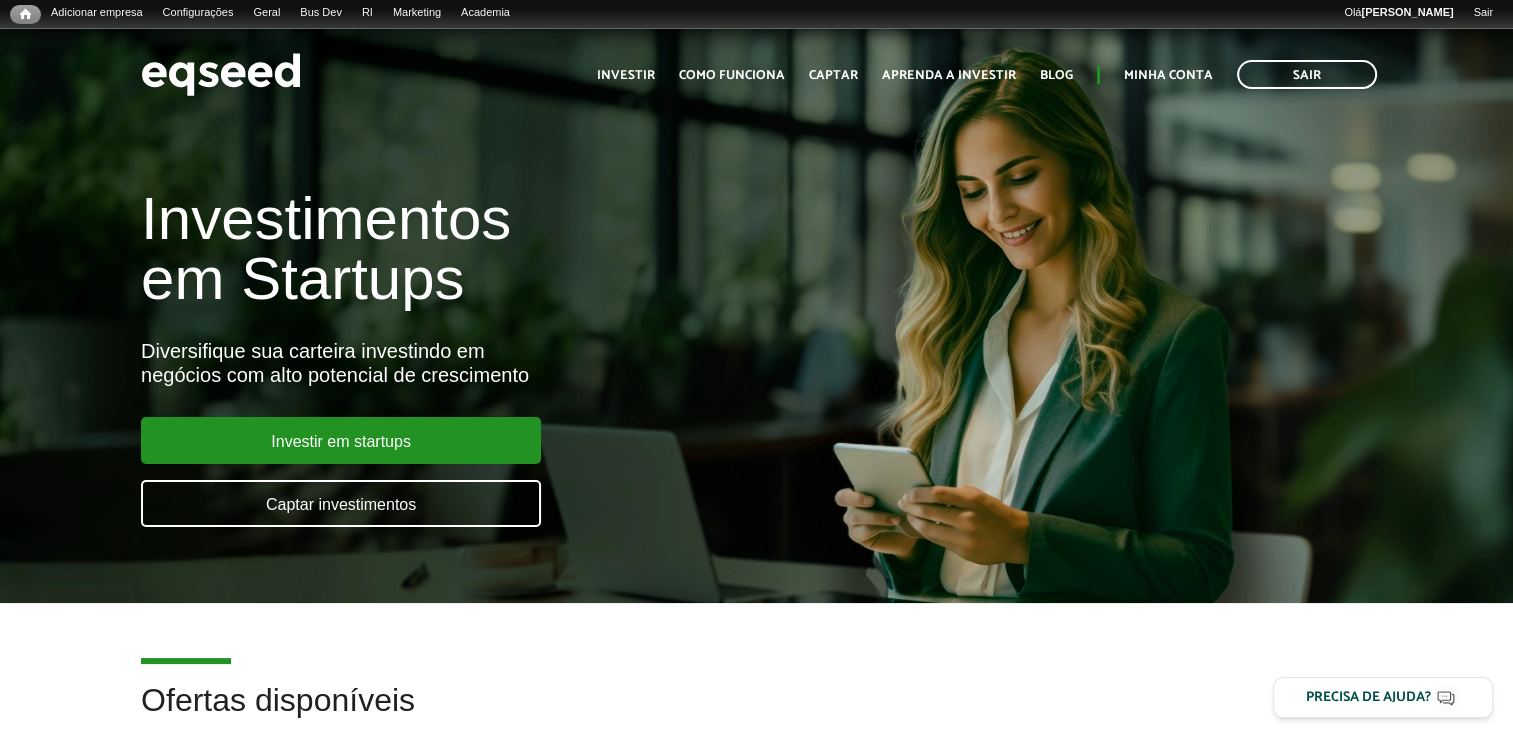 click on "Sair
Toggle navigation
Toggle navigation
Início
Investir Como funciona" at bounding box center (756, 369) 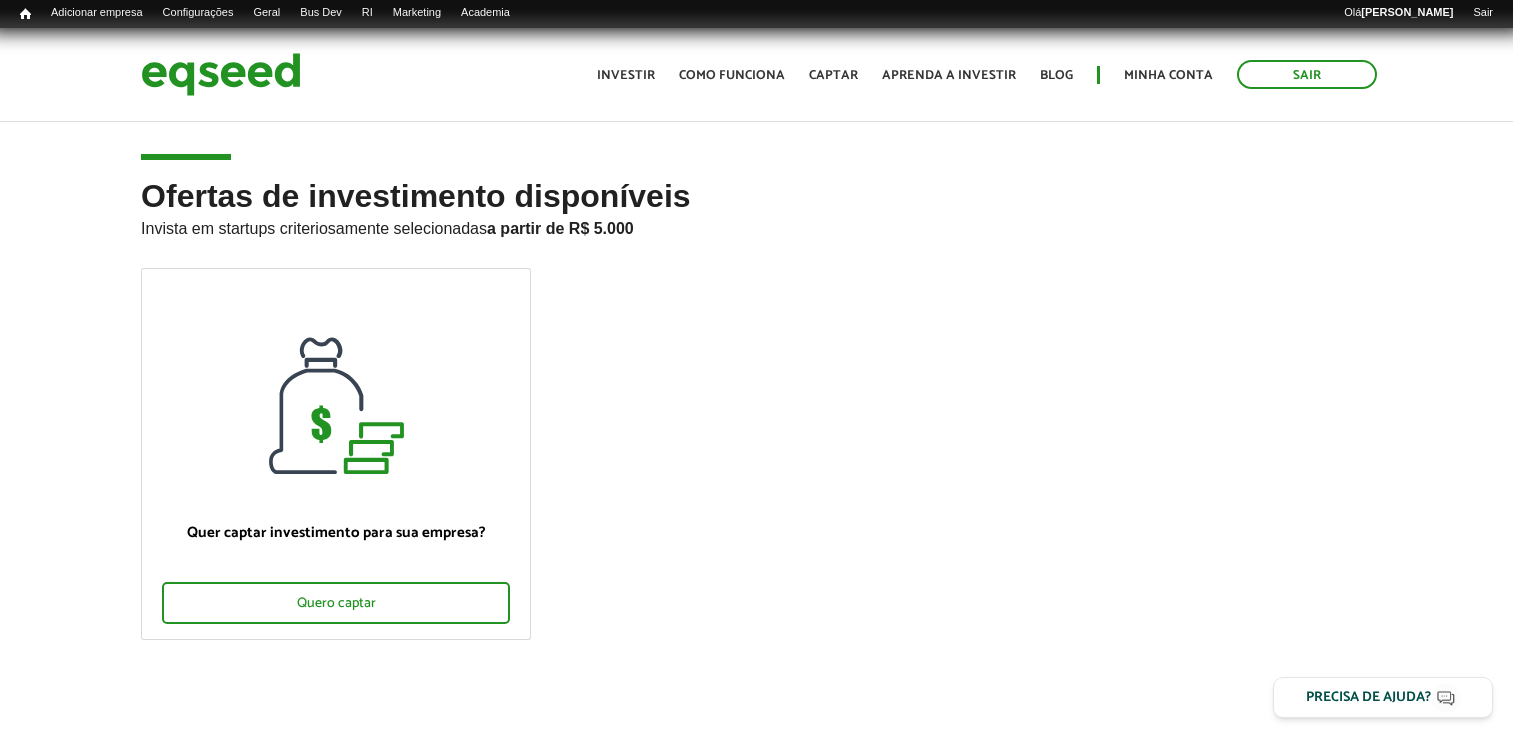 scroll, scrollTop: 0, scrollLeft: 0, axis: both 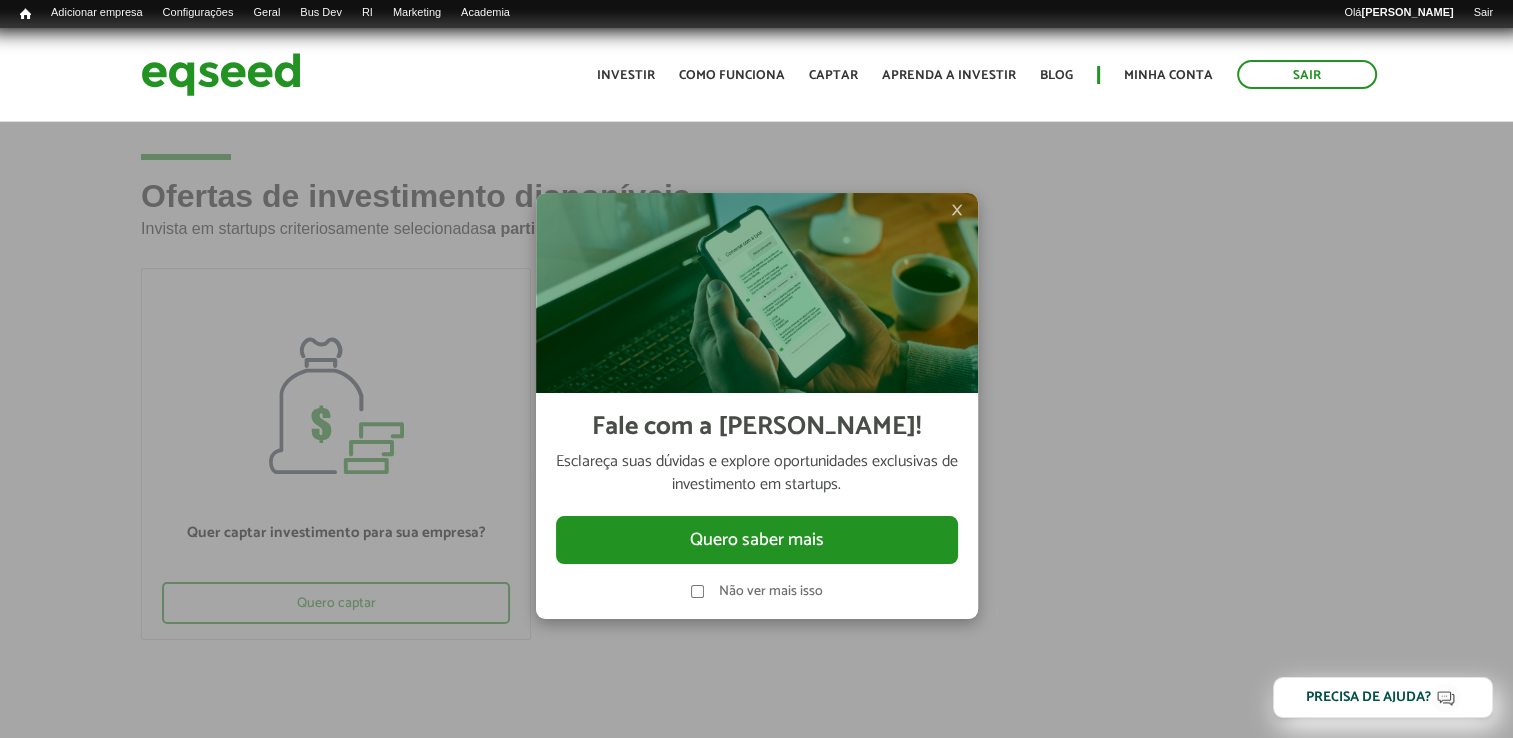 click on "×" at bounding box center [957, 210] 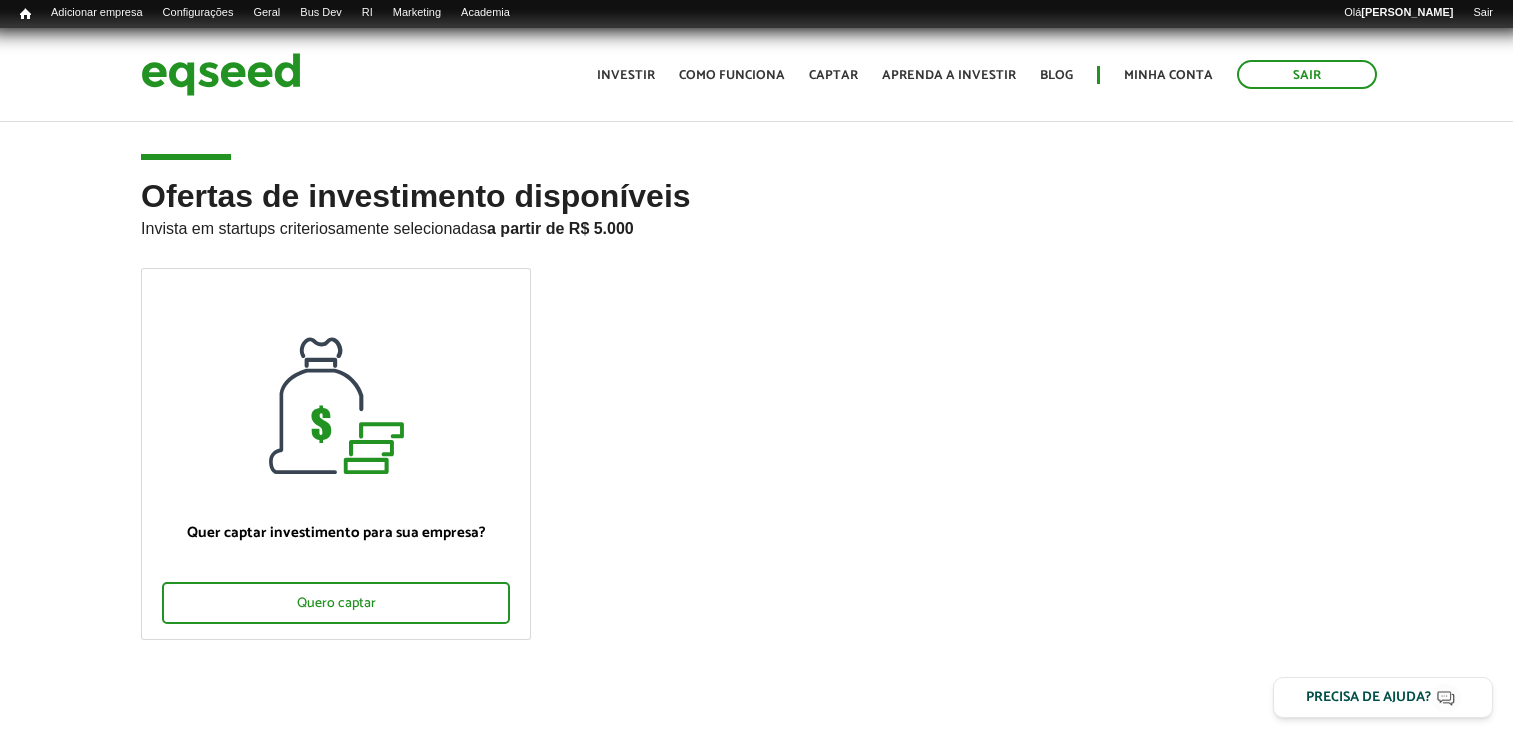 scroll, scrollTop: 0, scrollLeft: 0, axis: both 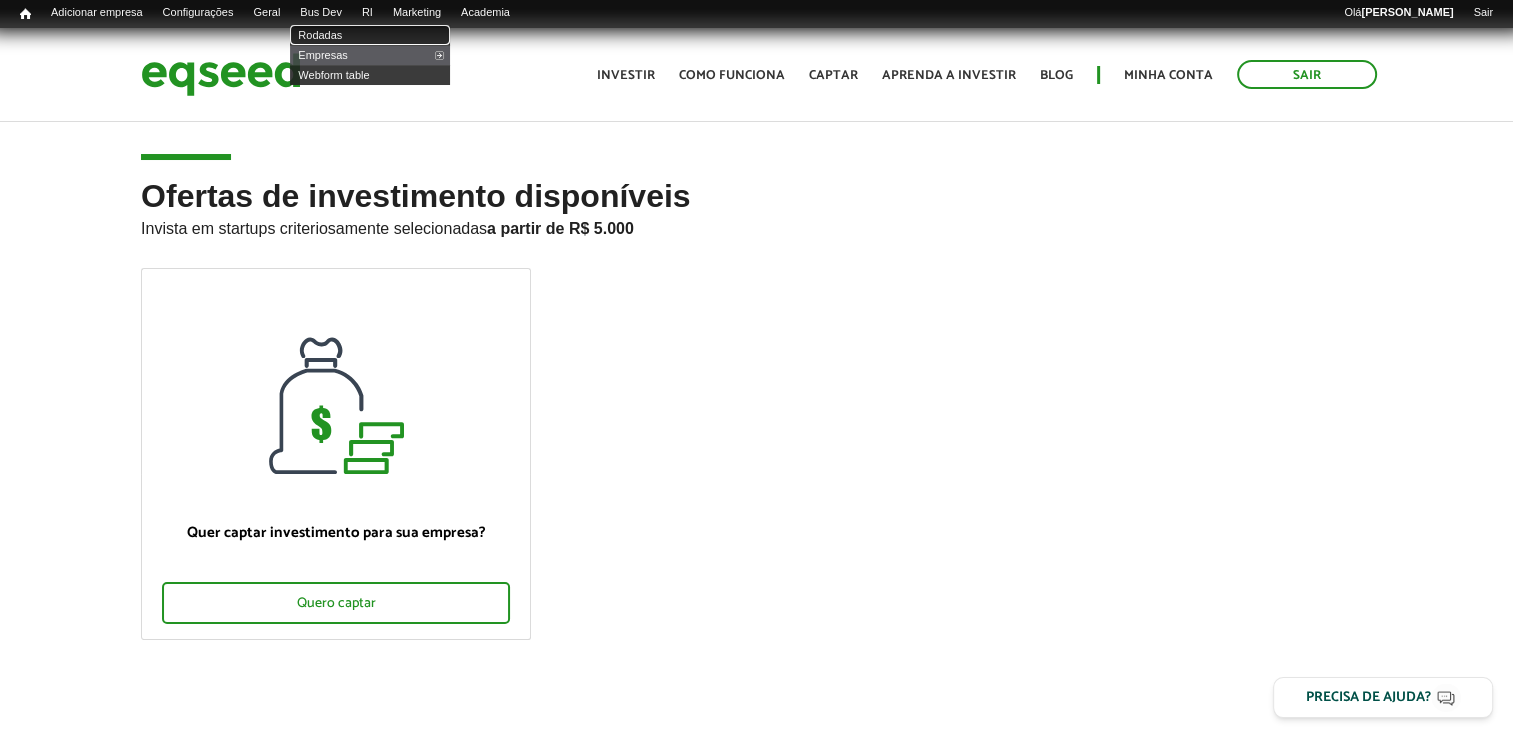 click on "Rodadas" at bounding box center [370, 35] 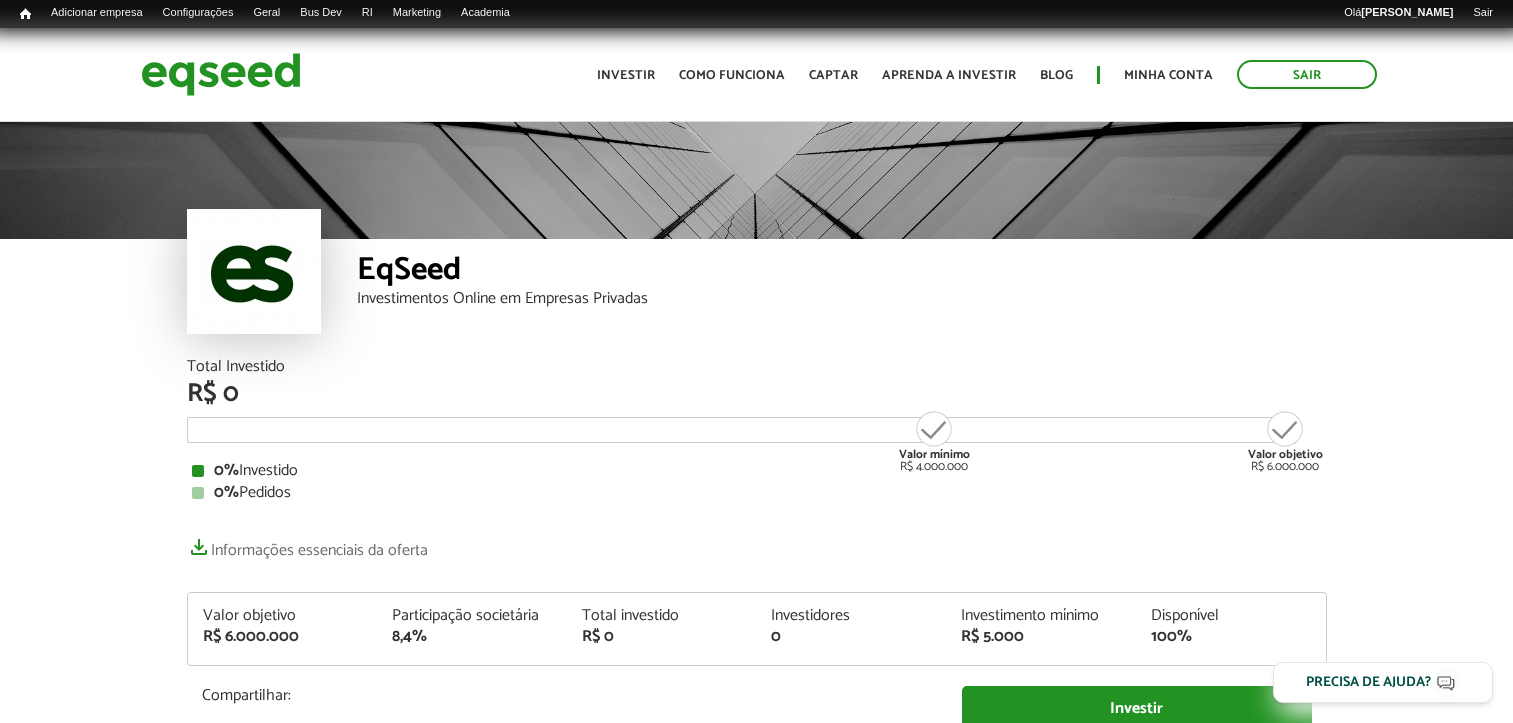 scroll, scrollTop: 0, scrollLeft: 0, axis: both 